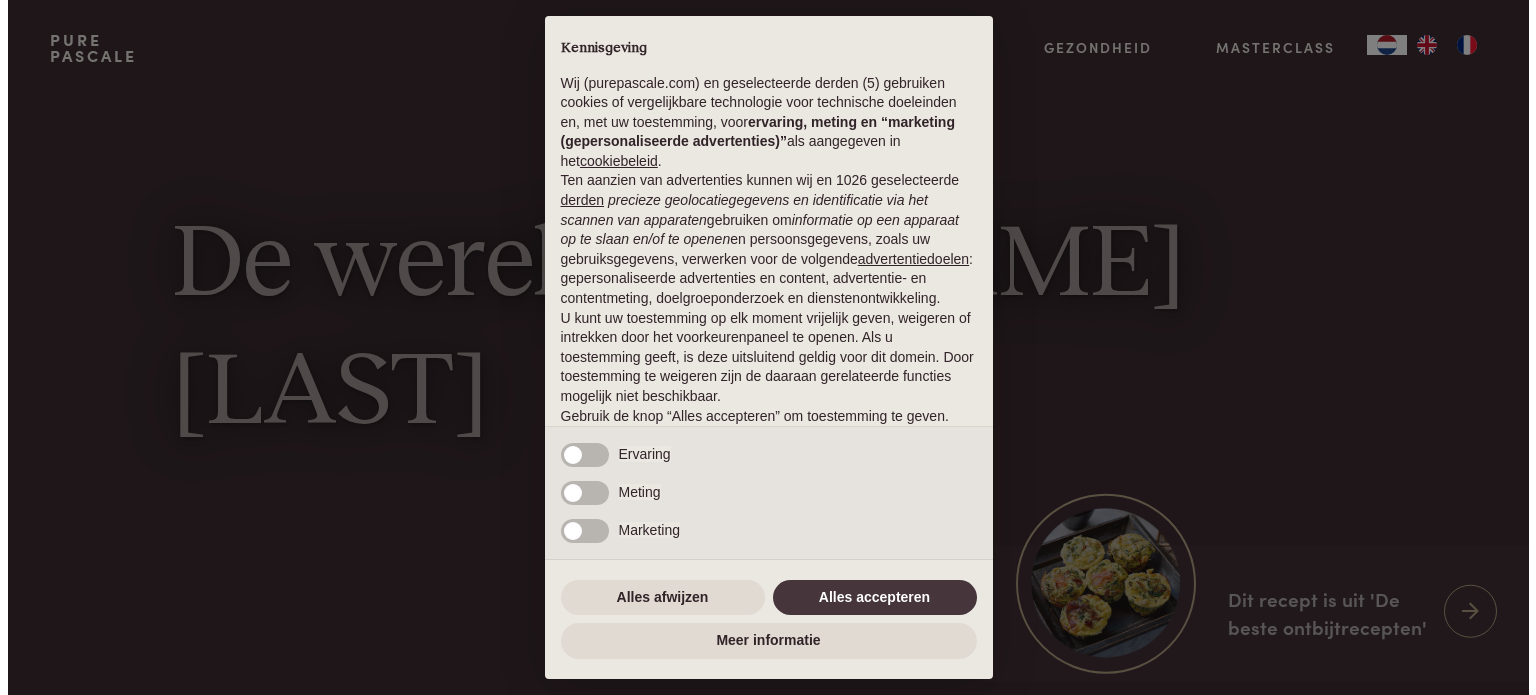 scroll, scrollTop: 0, scrollLeft: 0, axis: both 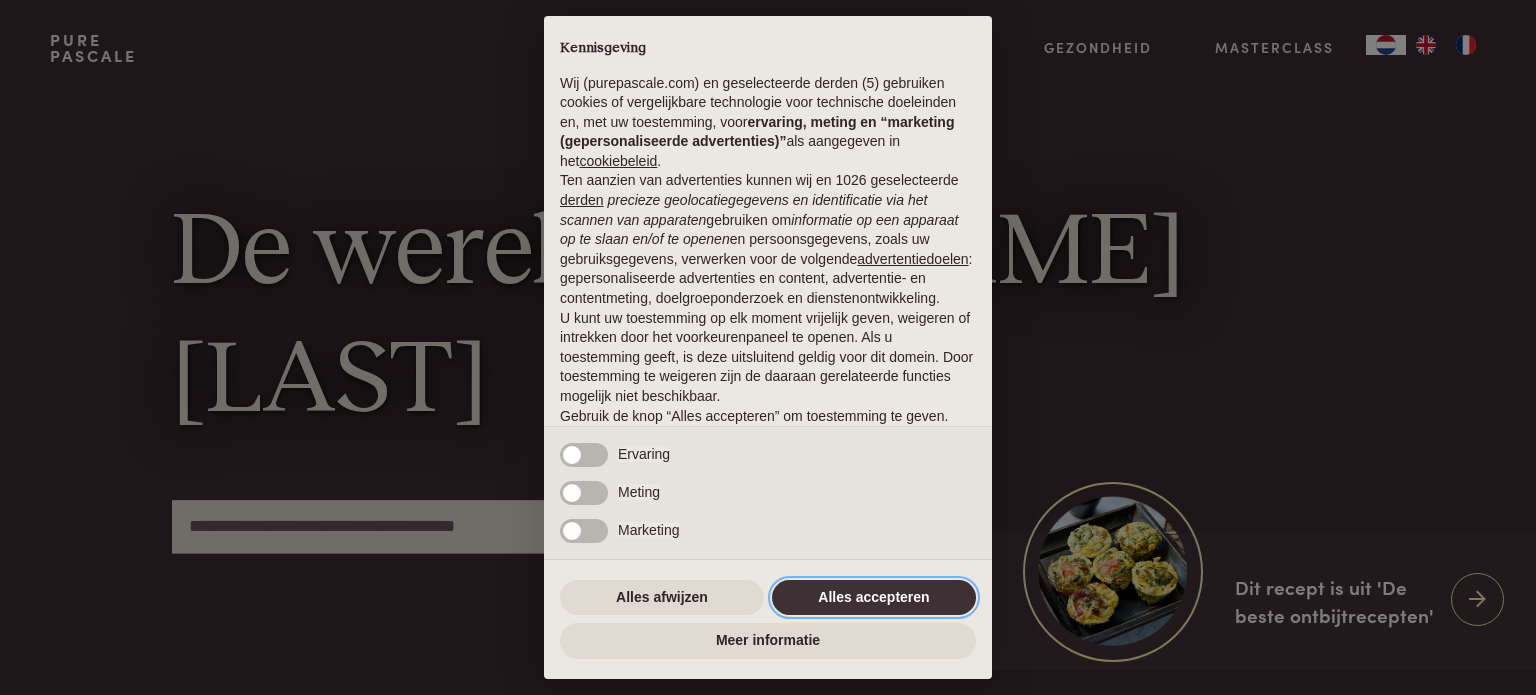 click on "Alles accepteren" at bounding box center (874, 598) 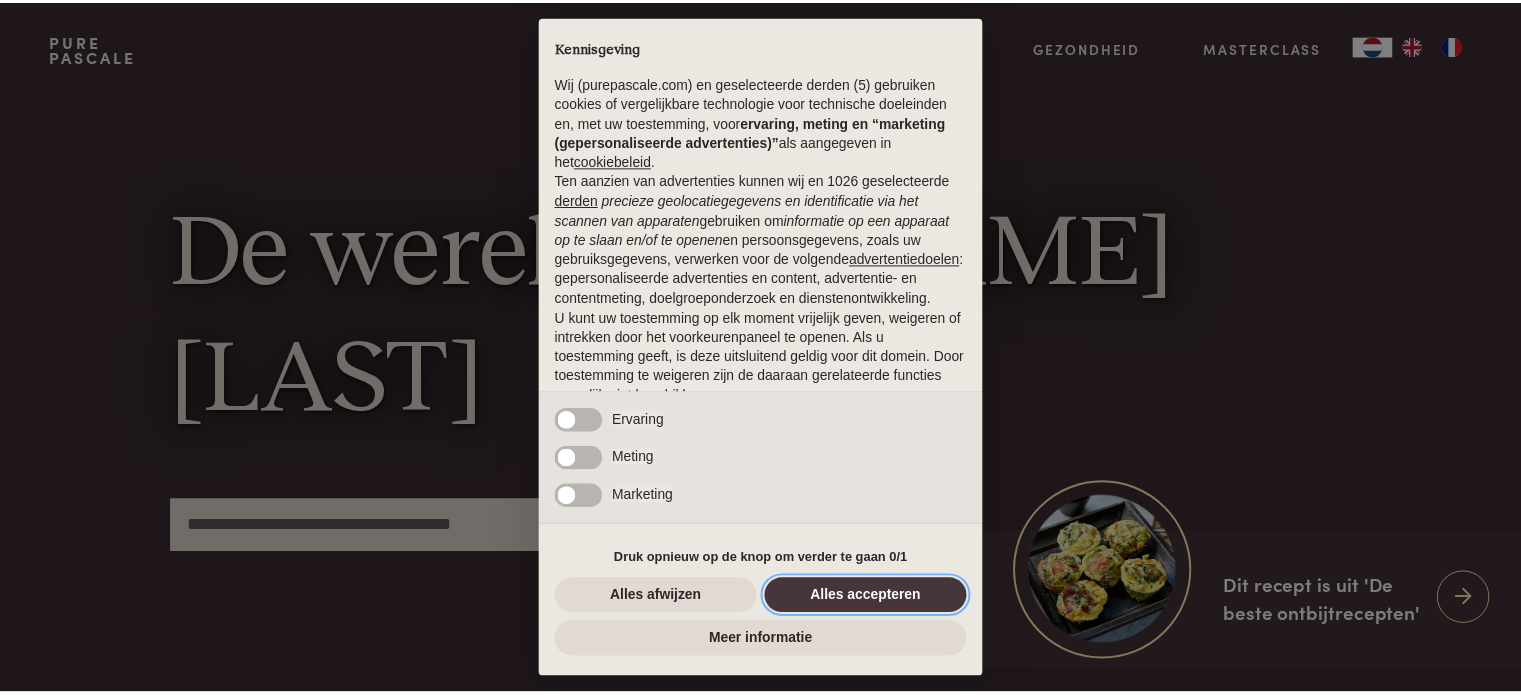 scroll, scrollTop: 108, scrollLeft: 0, axis: vertical 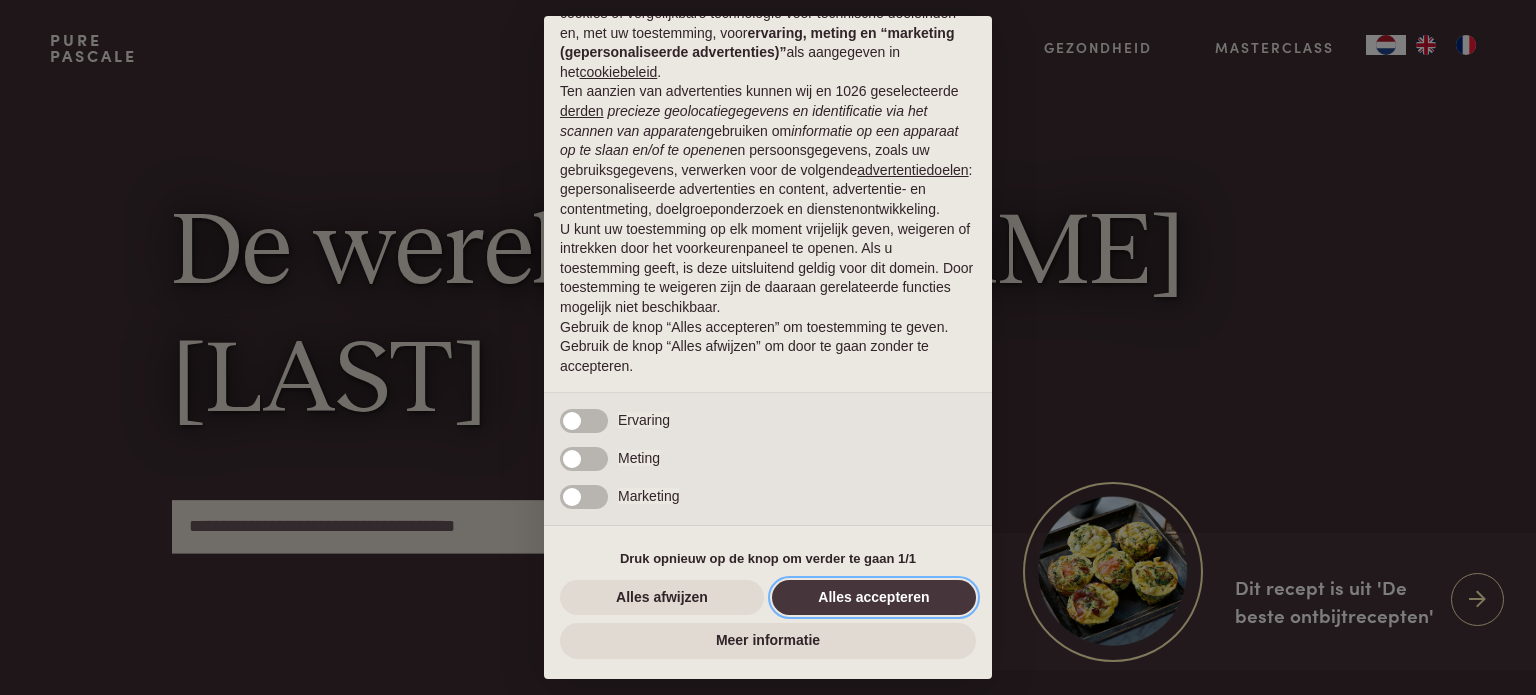 click on "Alles accepteren" at bounding box center (874, 598) 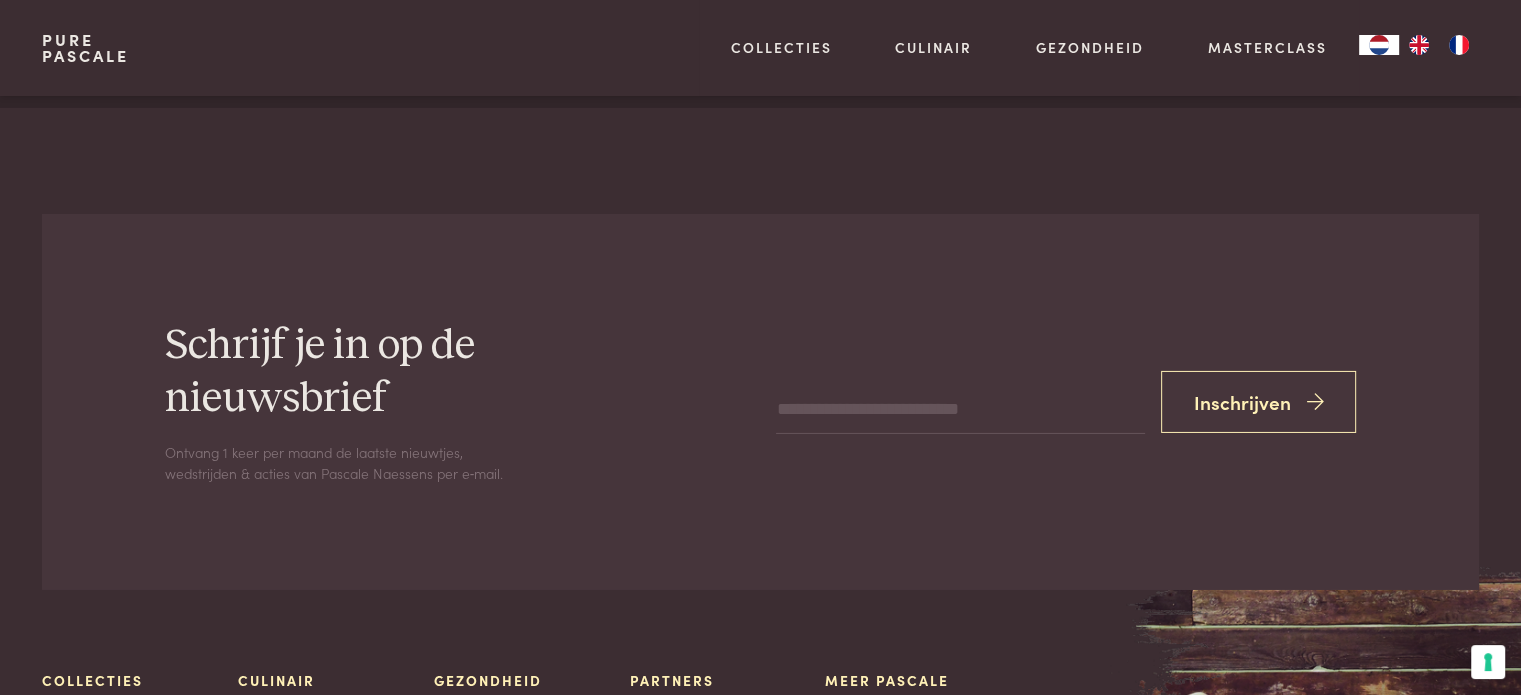 scroll, scrollTop: 6700, scrollLeft: 0, axis: vertical 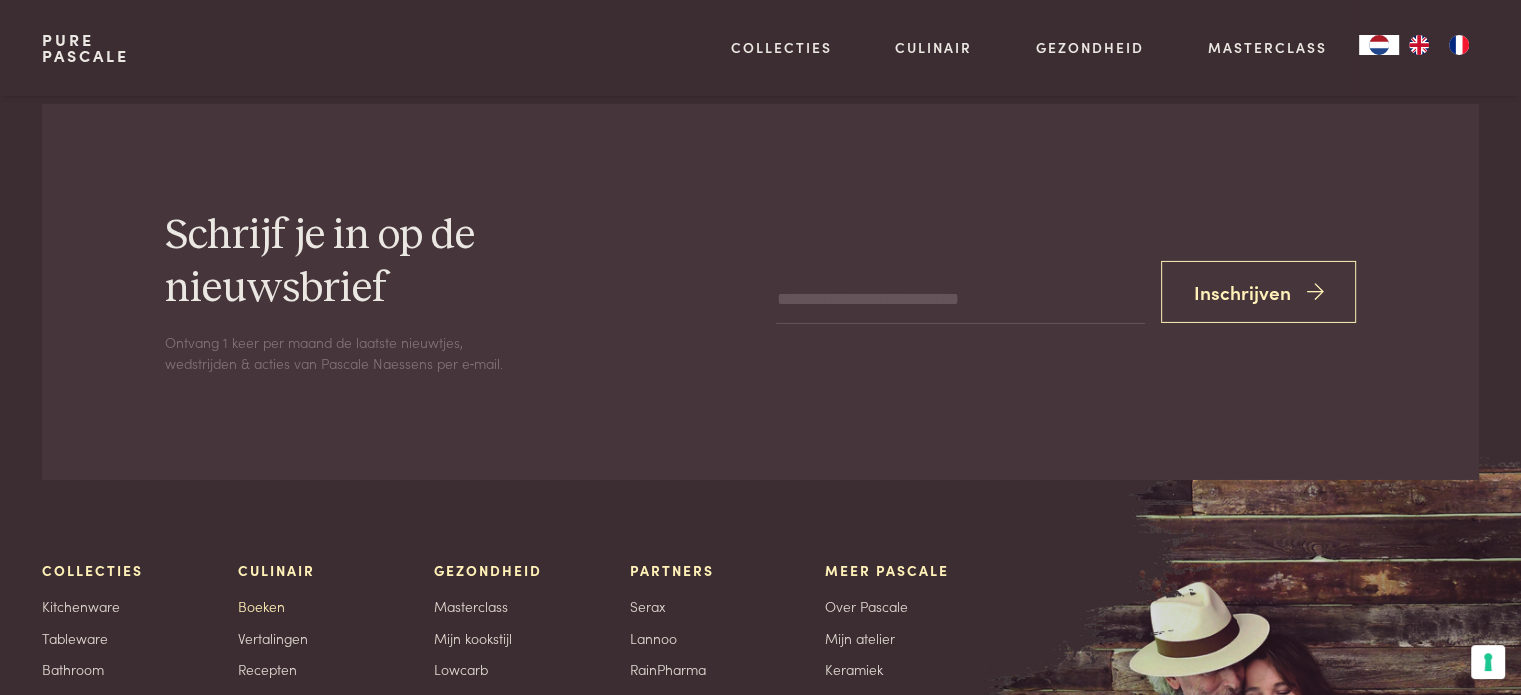 click on "Boeken" at bounding box center [261, 606] 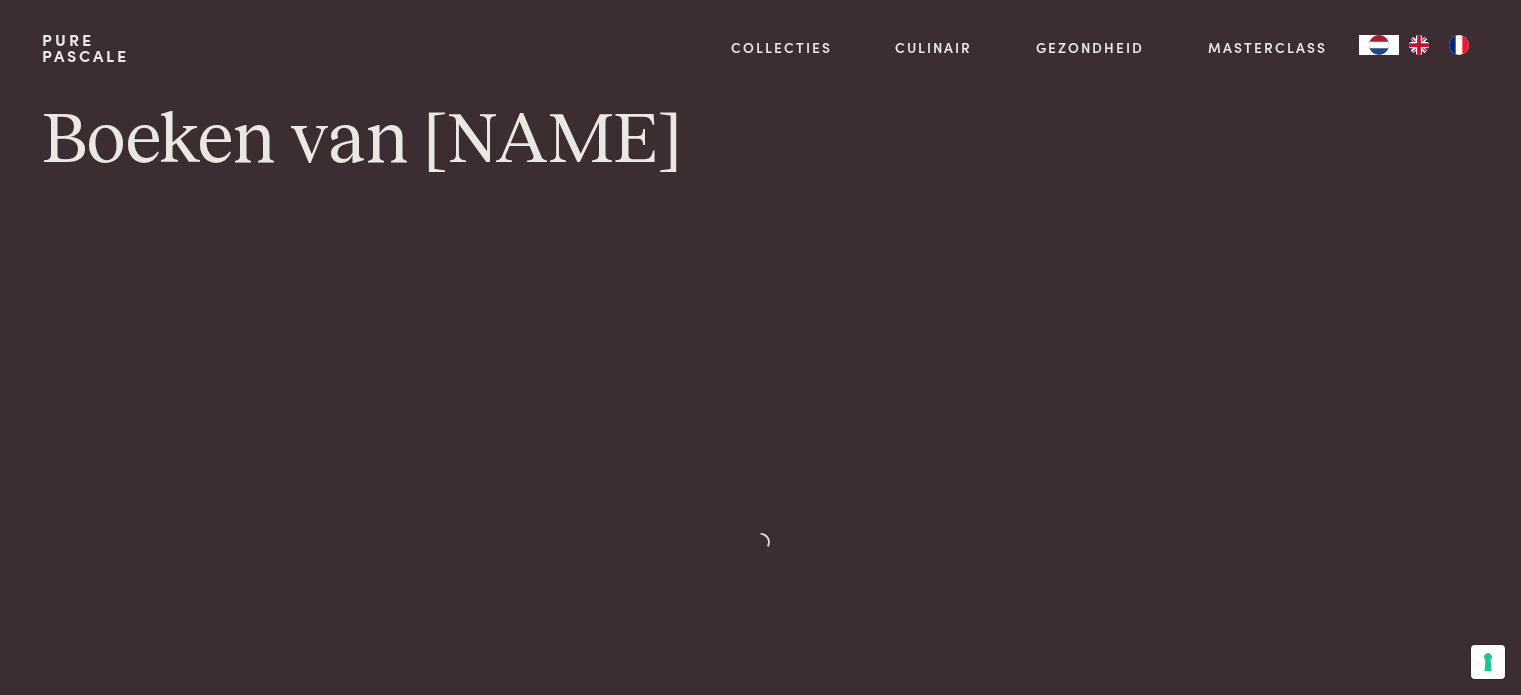 scroll, scrollTop: 0, scrollLeft: 0, axis: both 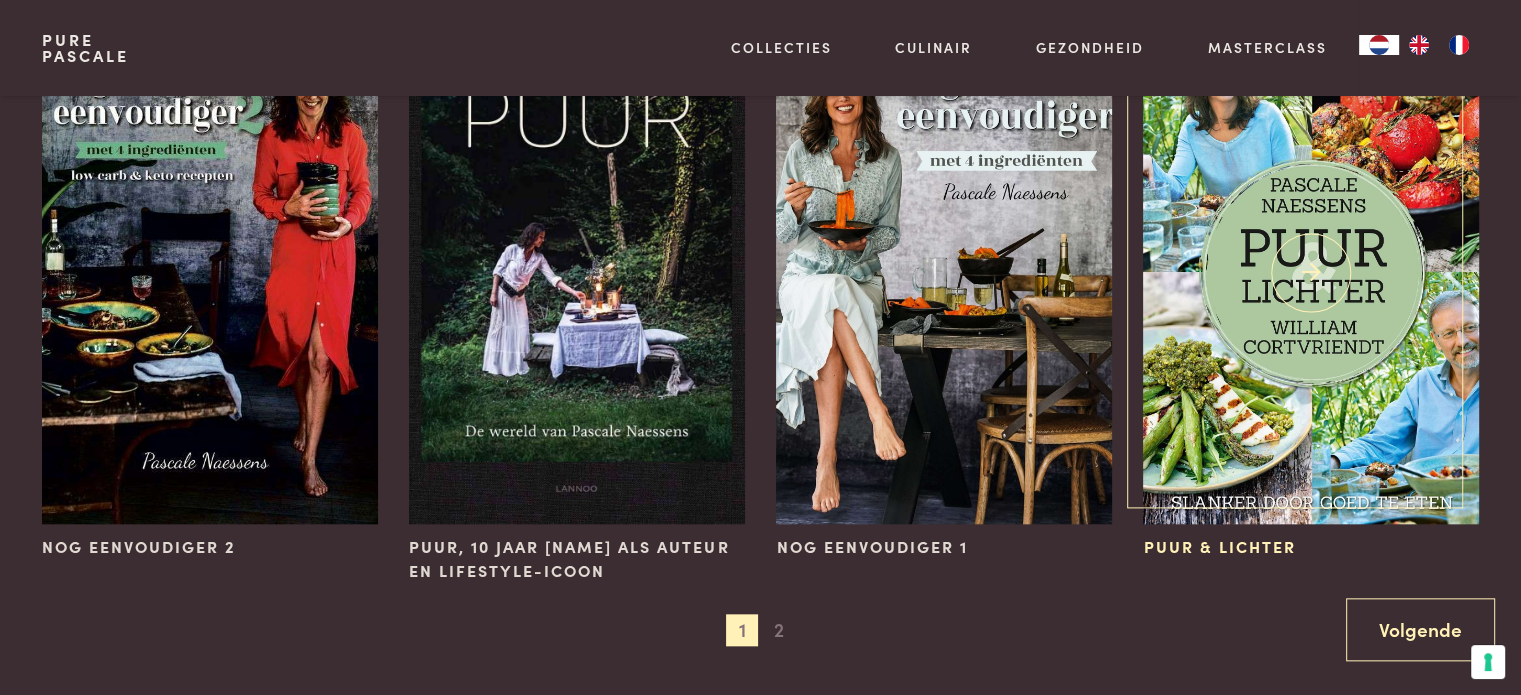 click at bounding box center (1310, 272) 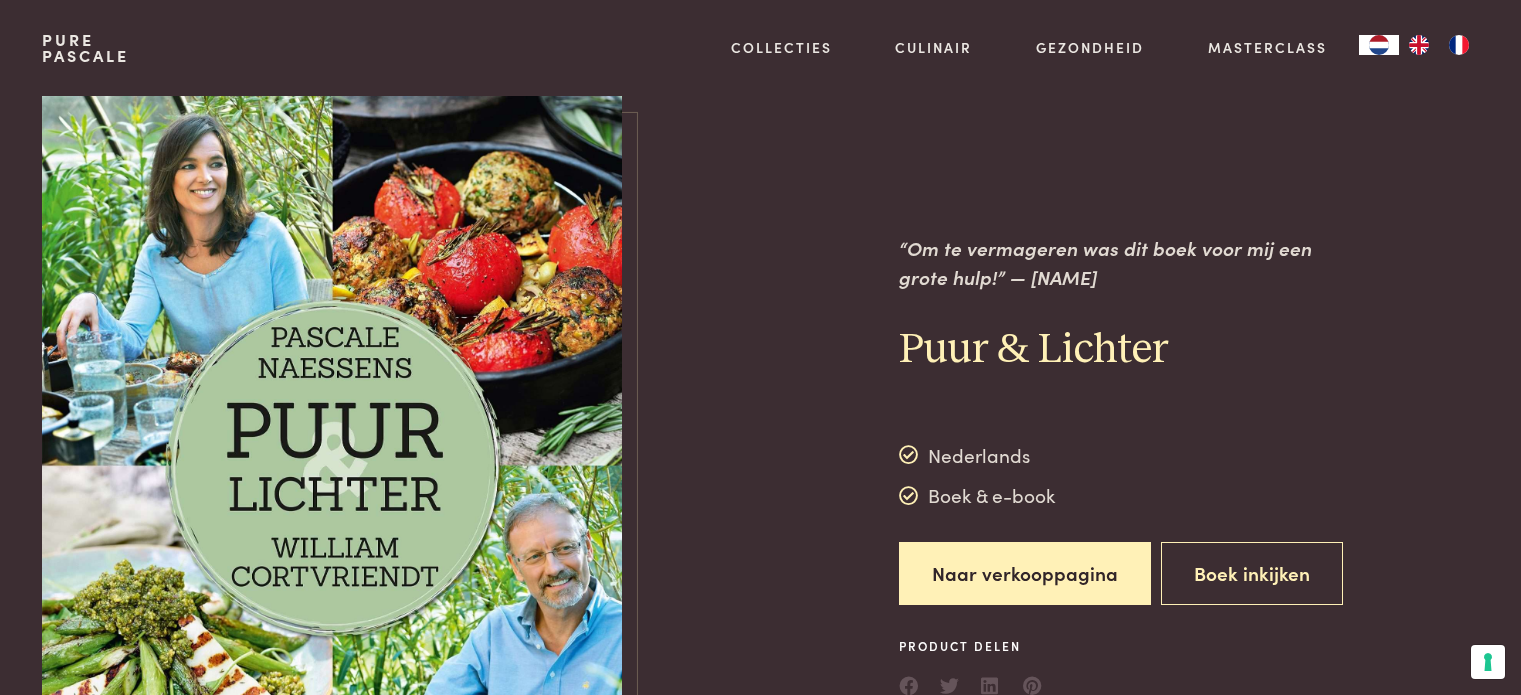 scroll, scrollTop: 0, scrollLeft: 0, axis: both 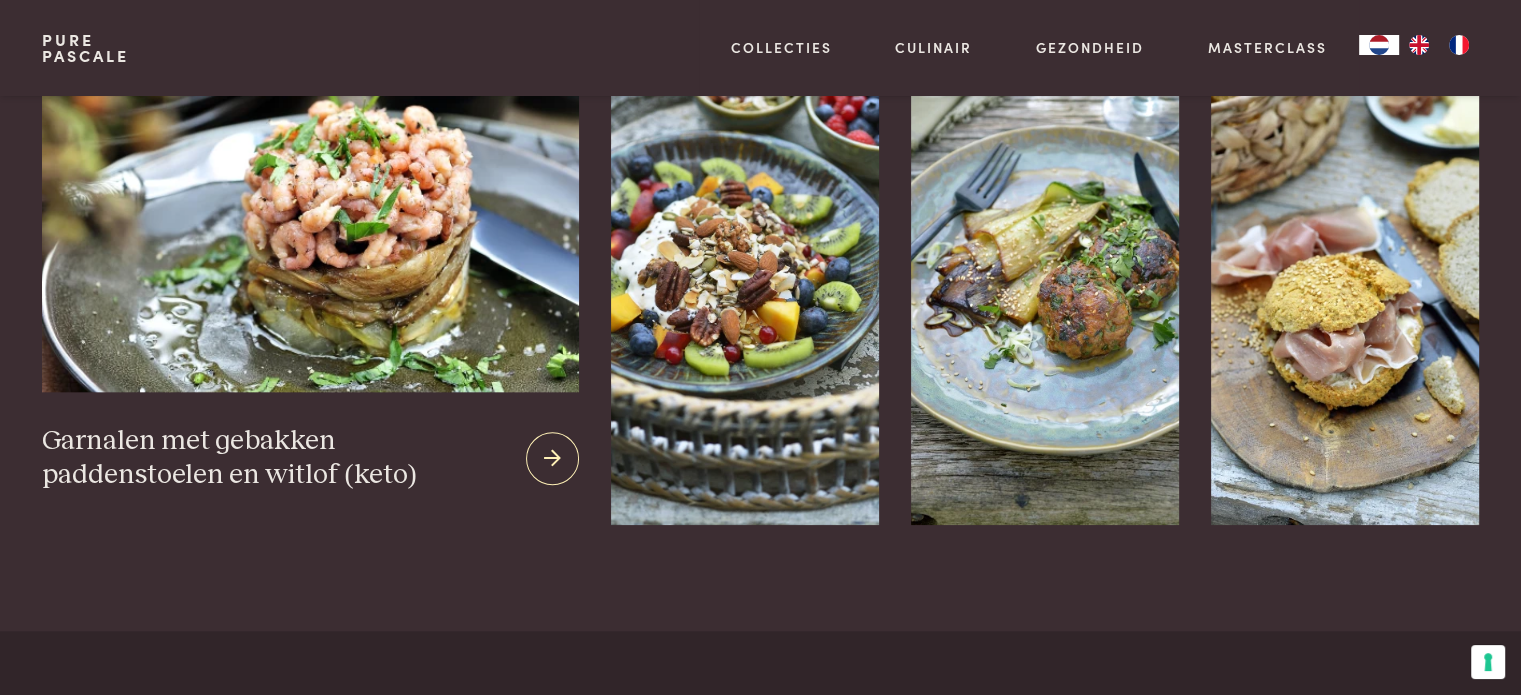 click at bounding box center (310, 158) 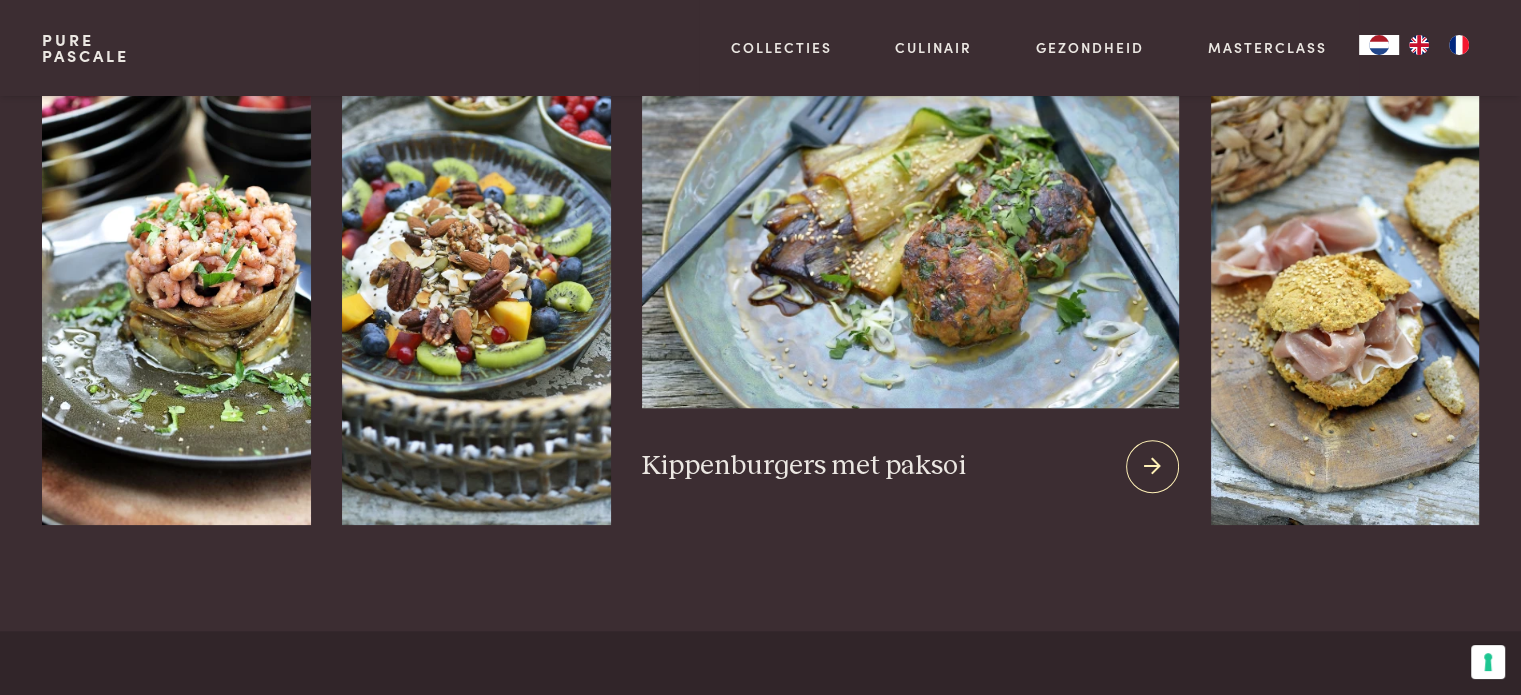 click at bounding box center [910, 166] 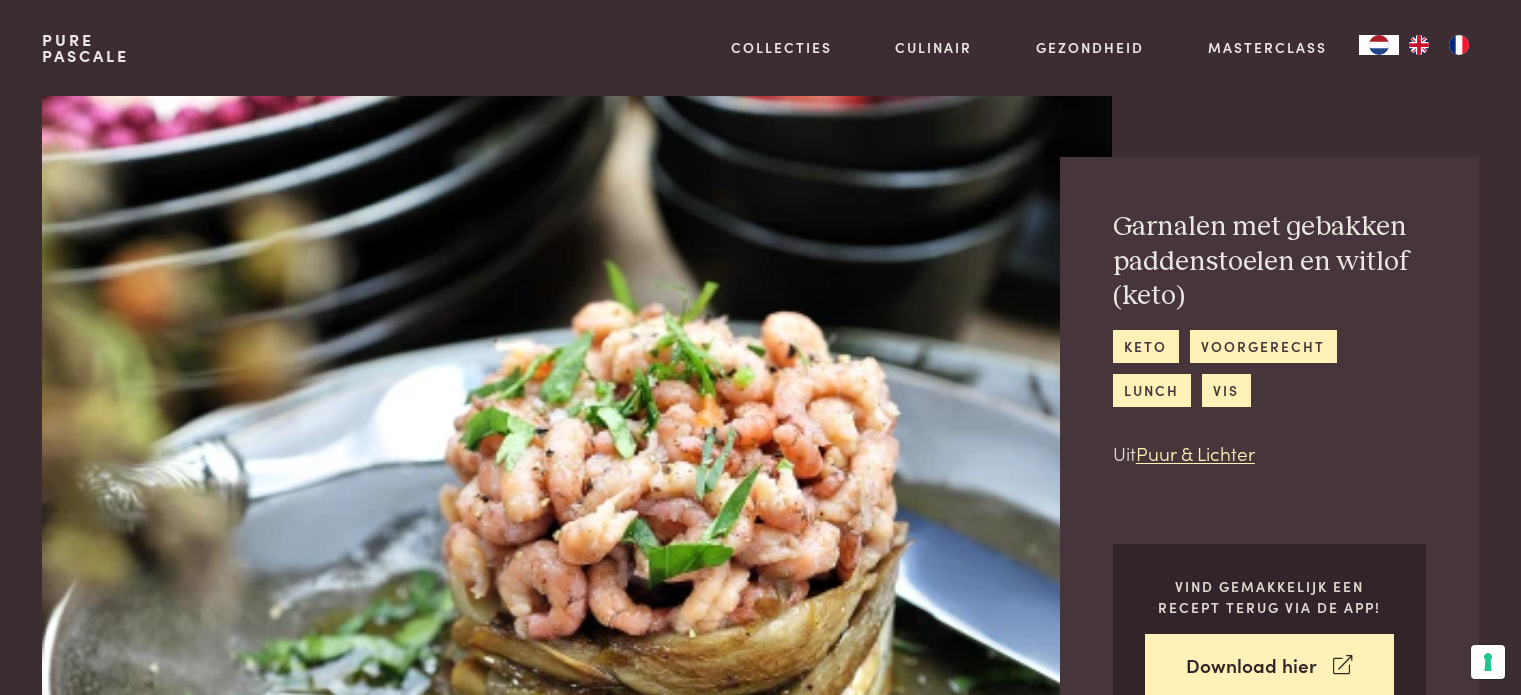 scroll, scrollTop: 0, scrollLeft: 0, axis: both 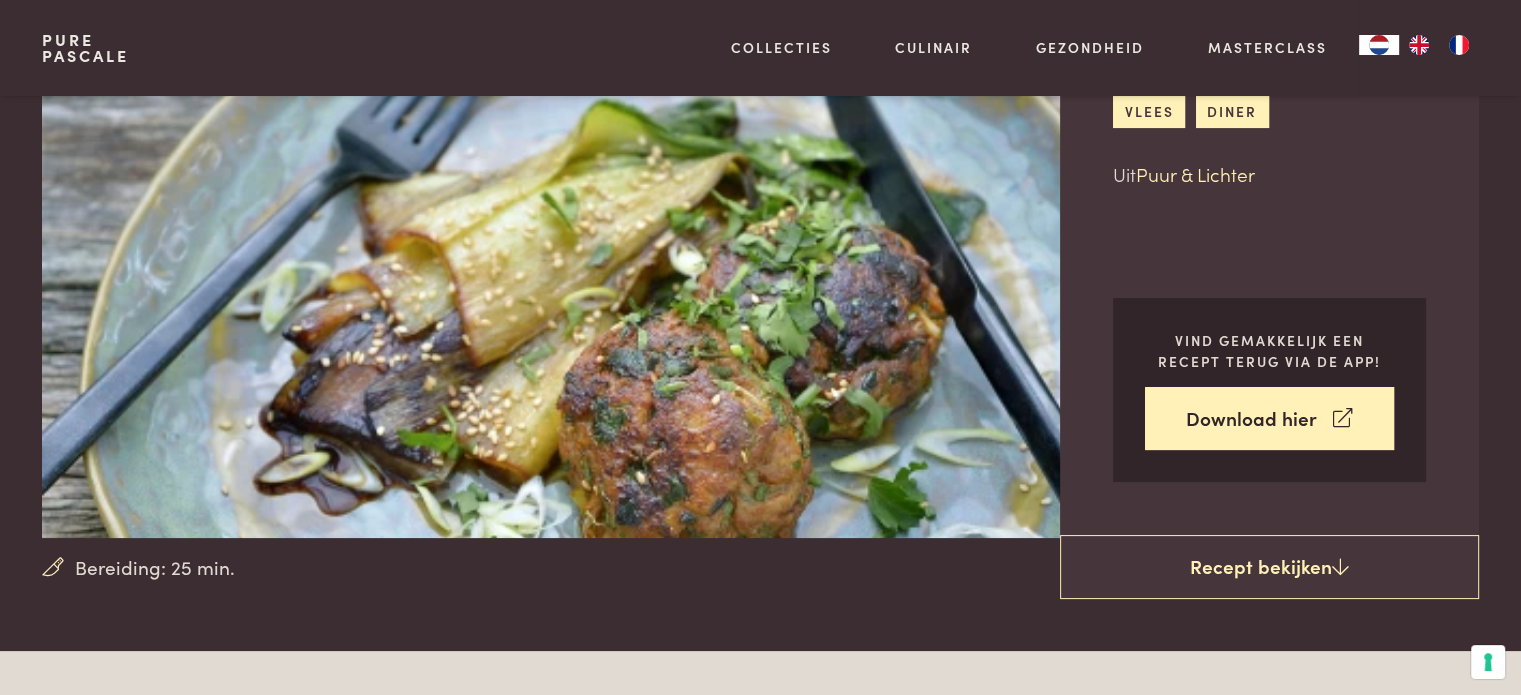 click on "Puur & Lichter" at bounding box center [1195, 173] 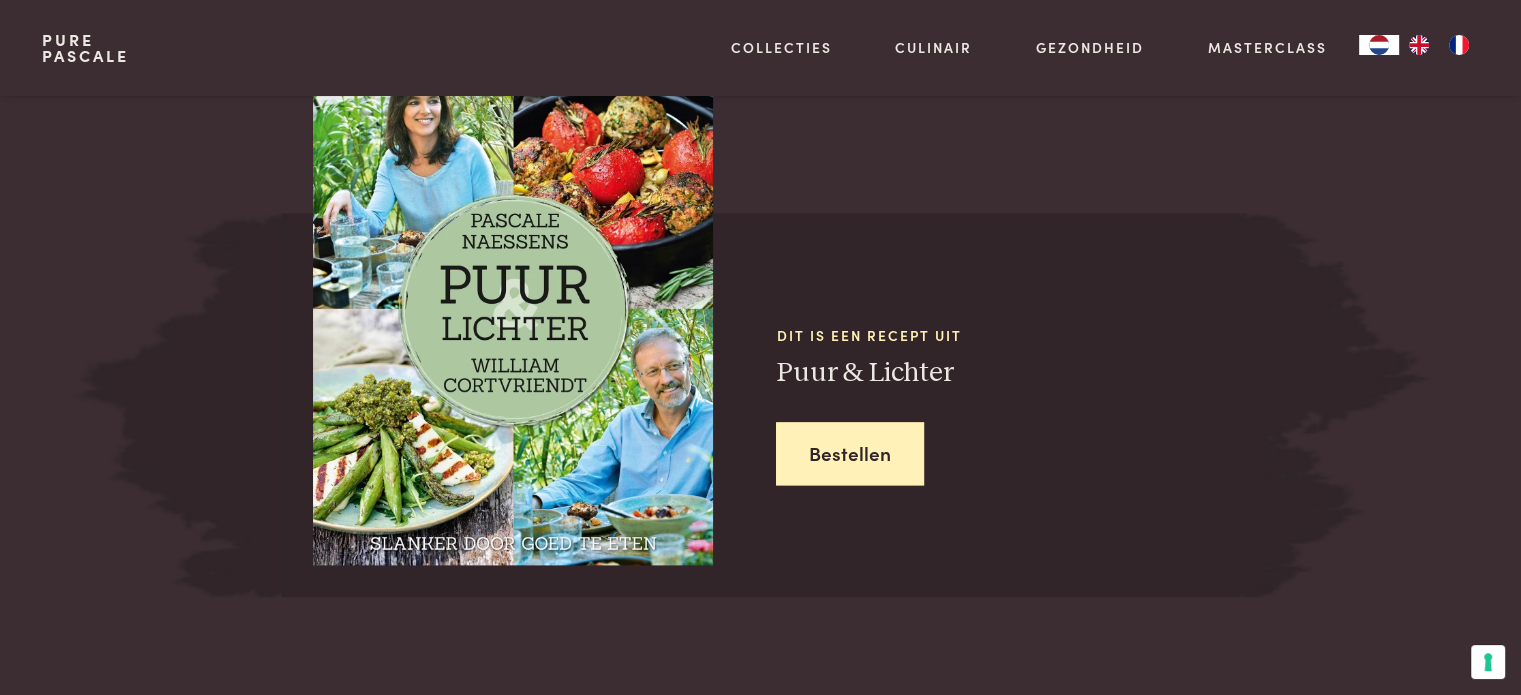 scroll, scrollTop: 2468, scrollLeft: 0, axis: vertical 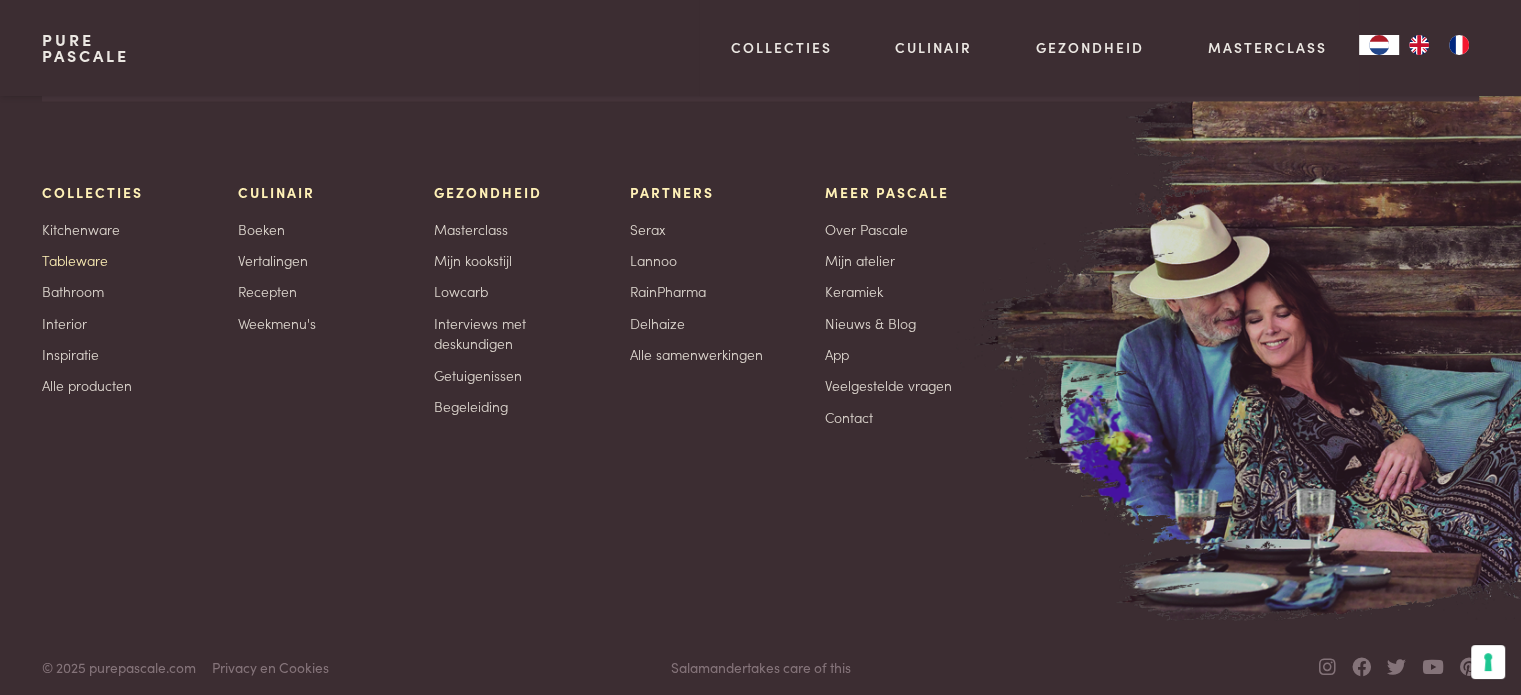 click on "Tableware" at bounding box center [75, 259] 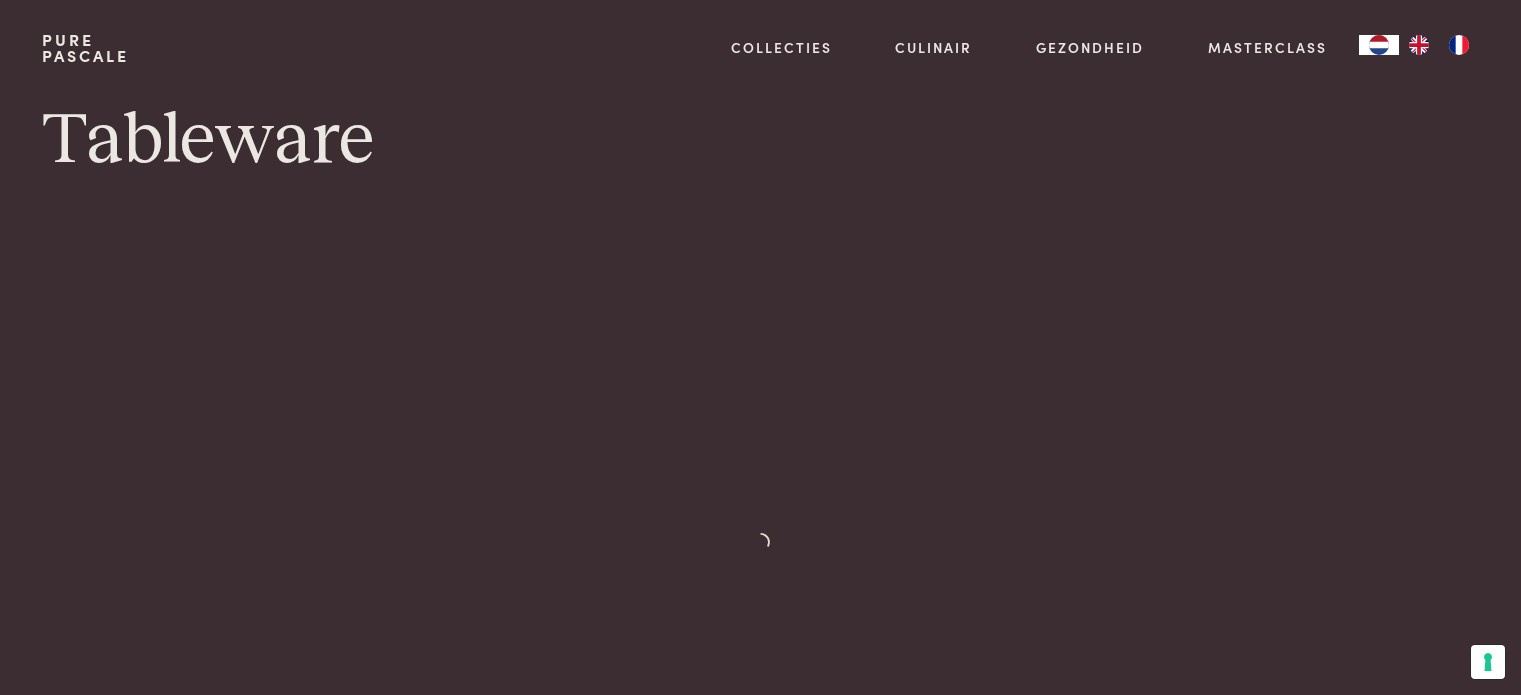 scroll, scrollTop: 0, scrollLeft: 0, axis: both 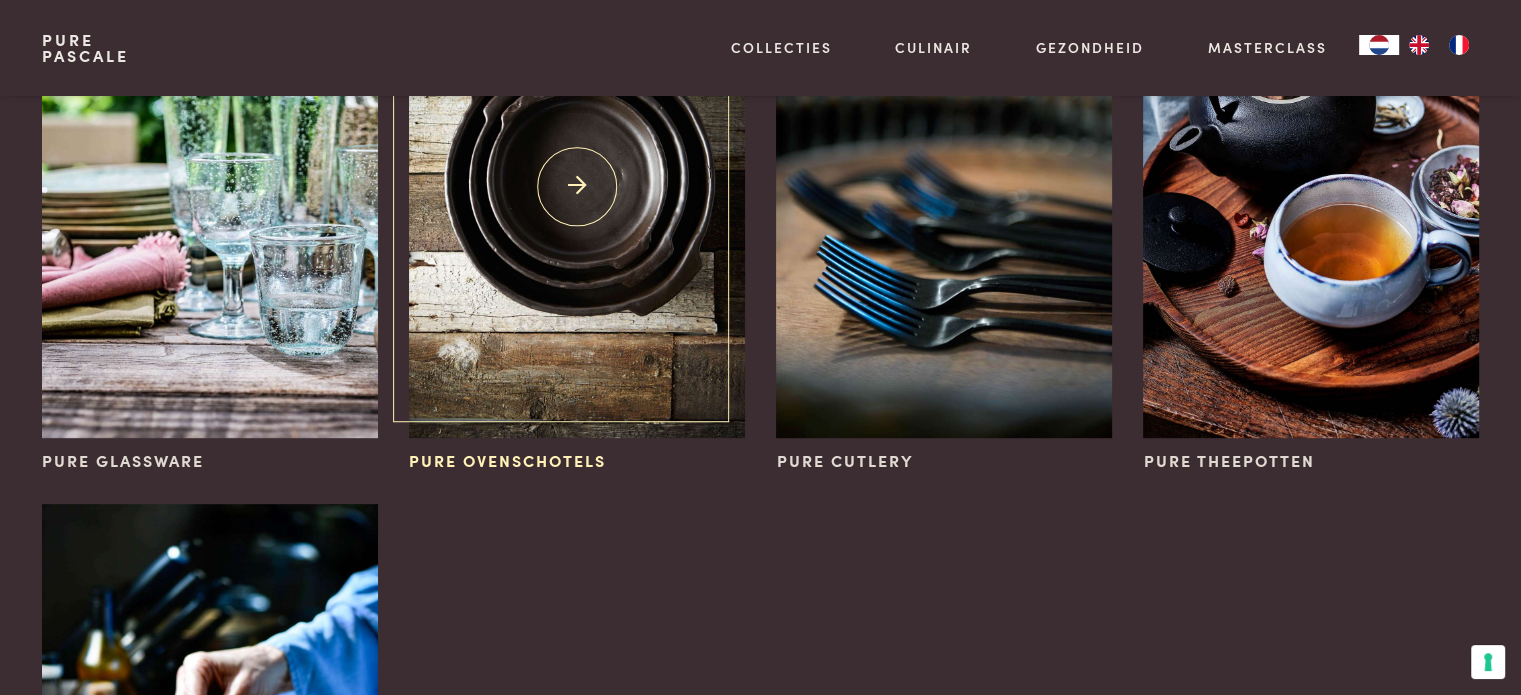 click at bounding box center (576, 186) 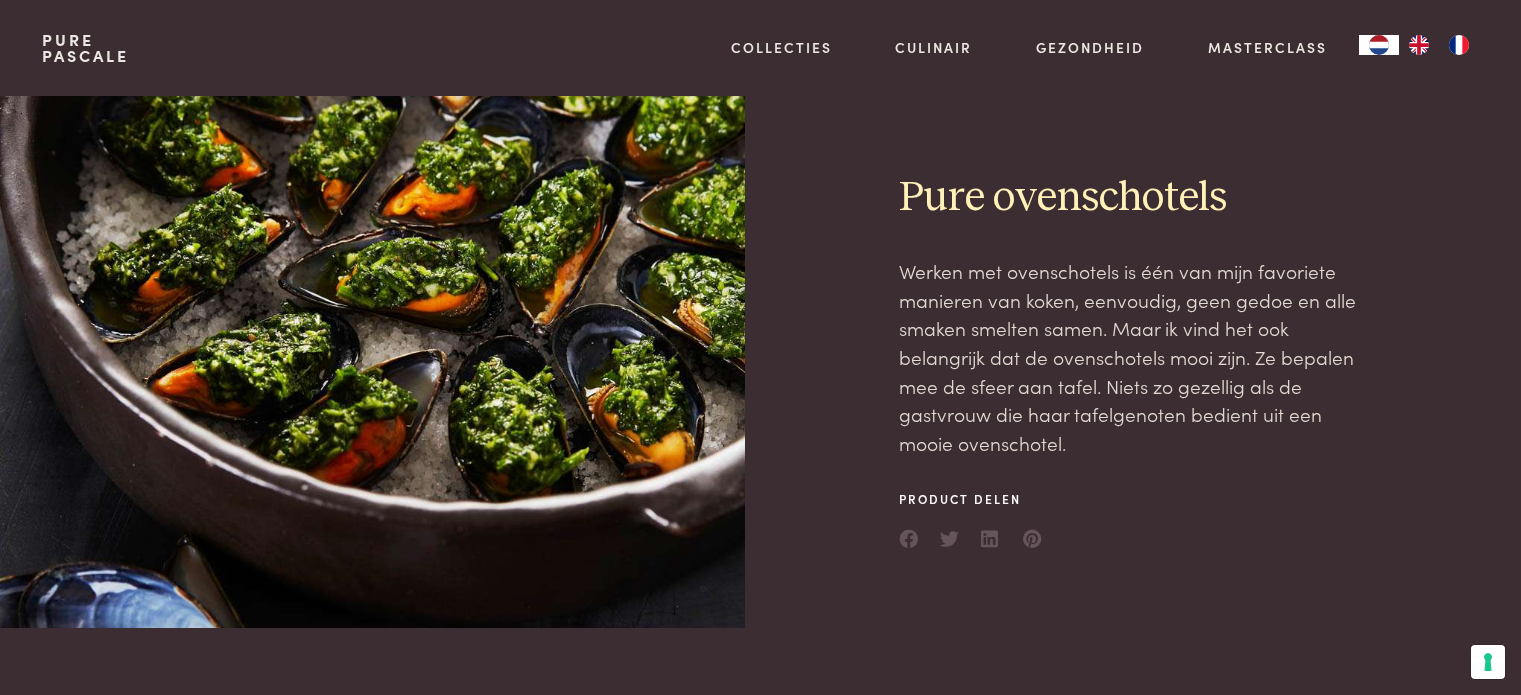 scroll, scrollTop: 0, scrollLeft: 0, axis: both 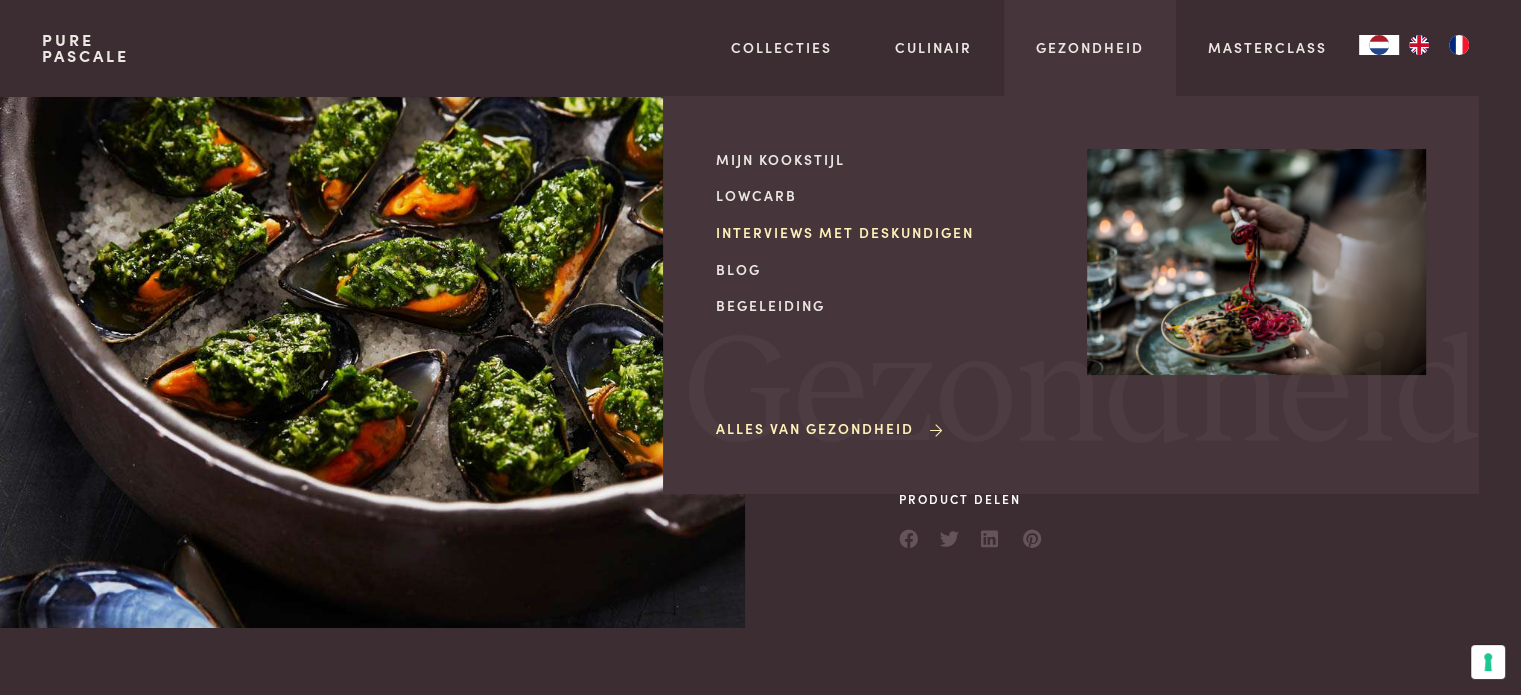click on "Interviews met deskundigen" at bounding box center (885, 232) 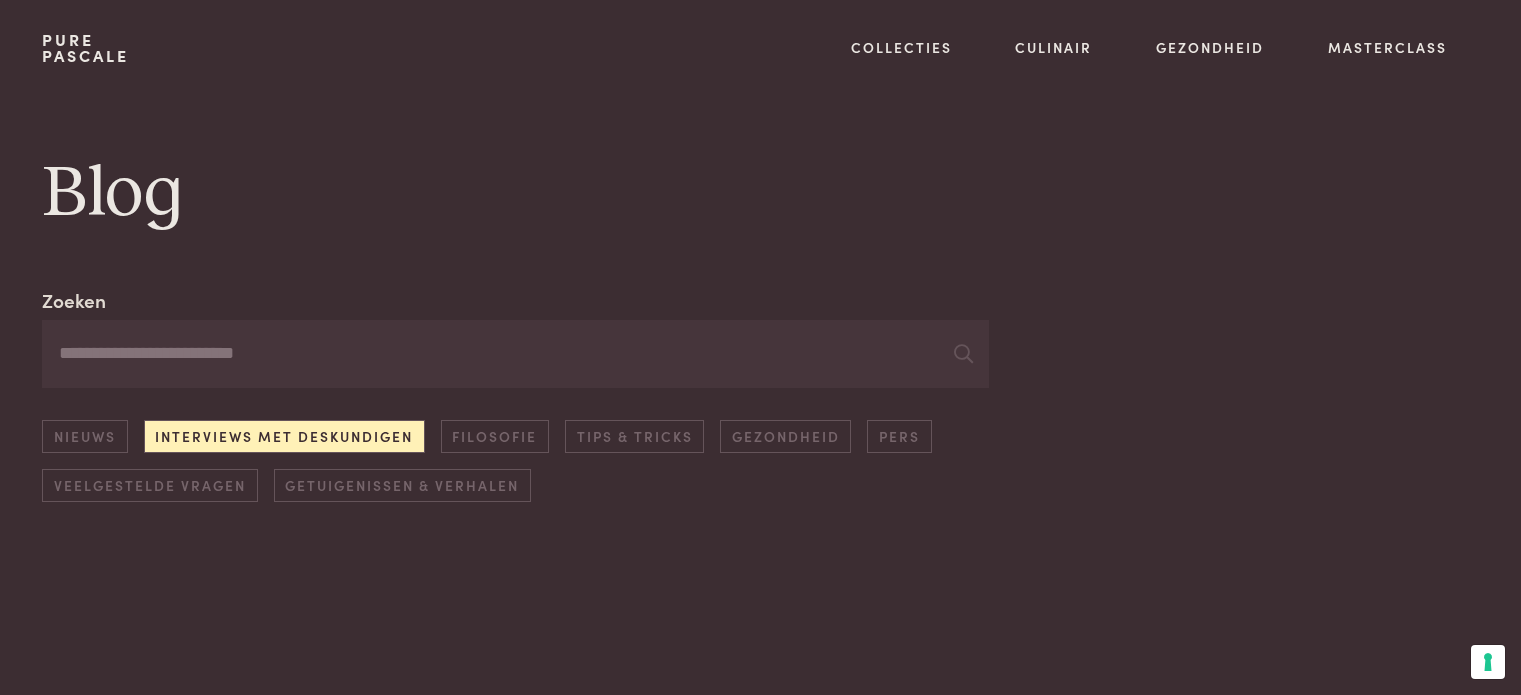 scroll, scrollTop: 0, scrollLeft: 0, axis: both 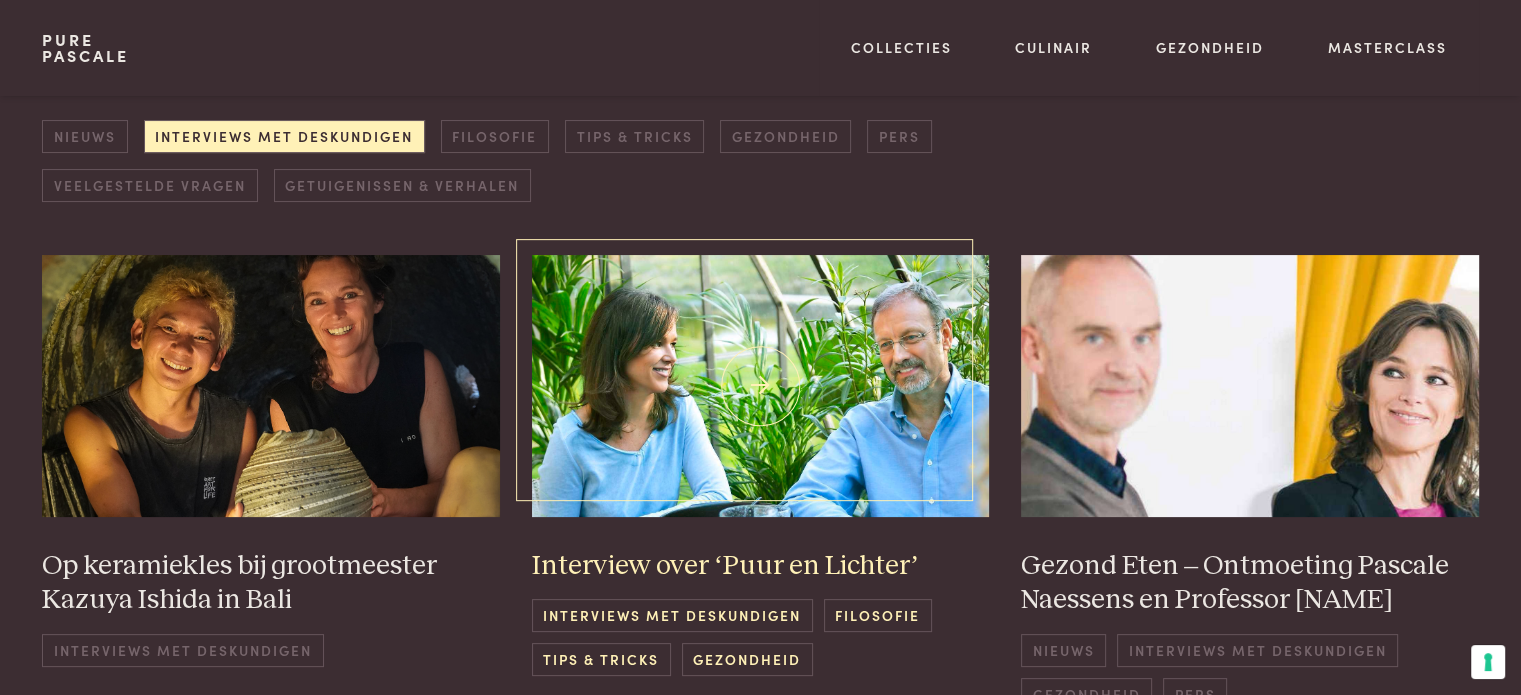 click at bounding box center [761, 385] 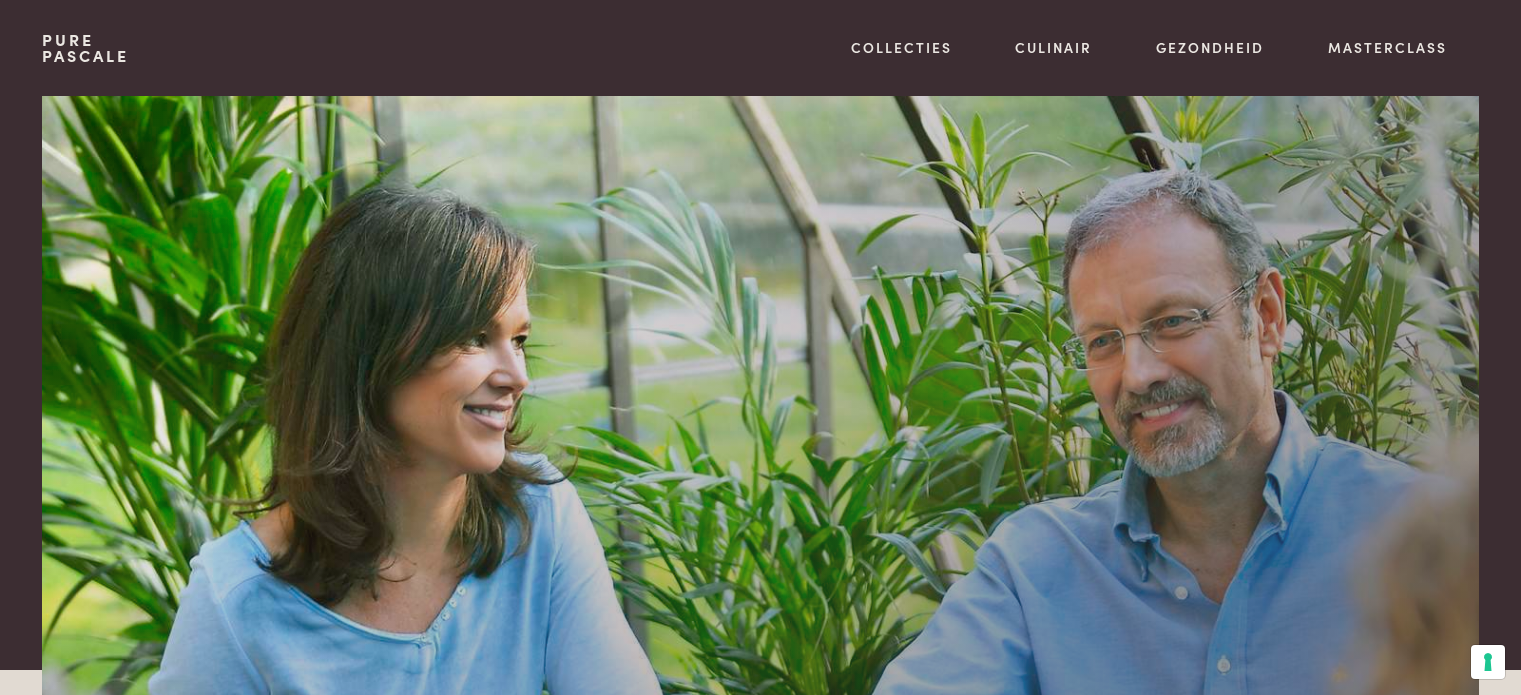 scroll, scrollTop: 0, scrollLeft: 0, axis: both 